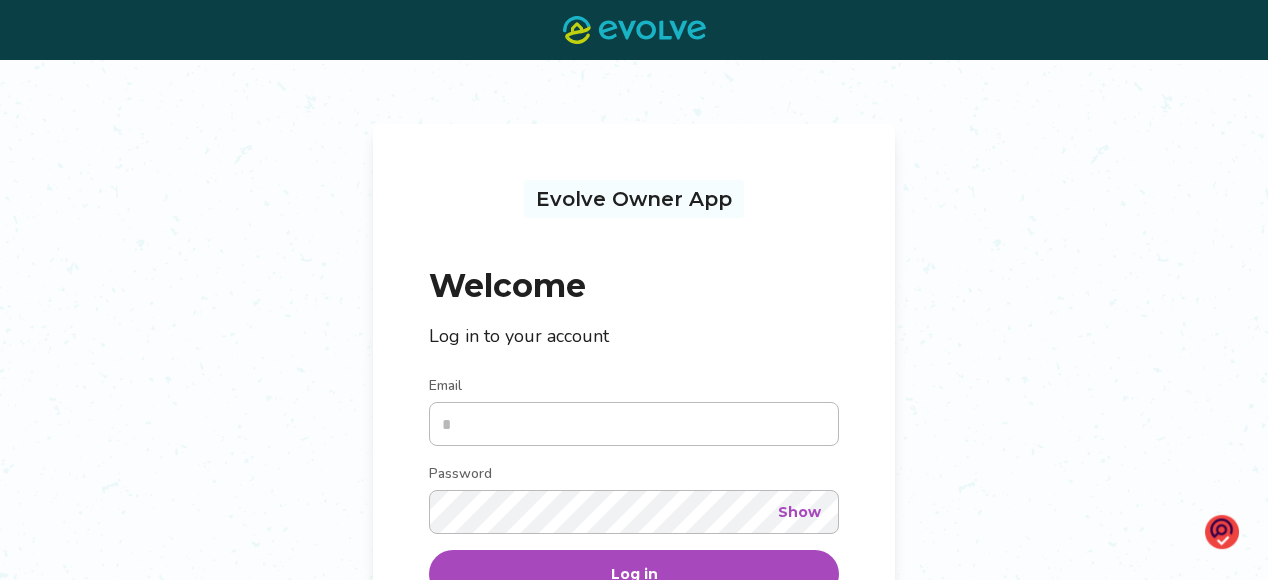scroll, scrollTop: 0, scrollLeft: 0, axis: both 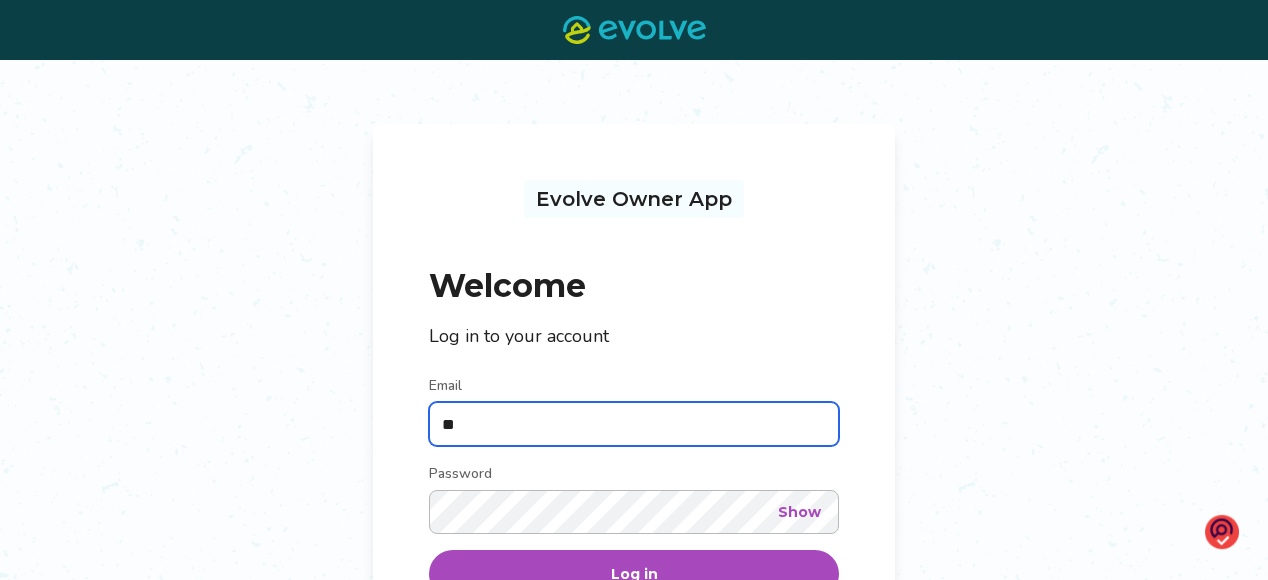 type on "**********" 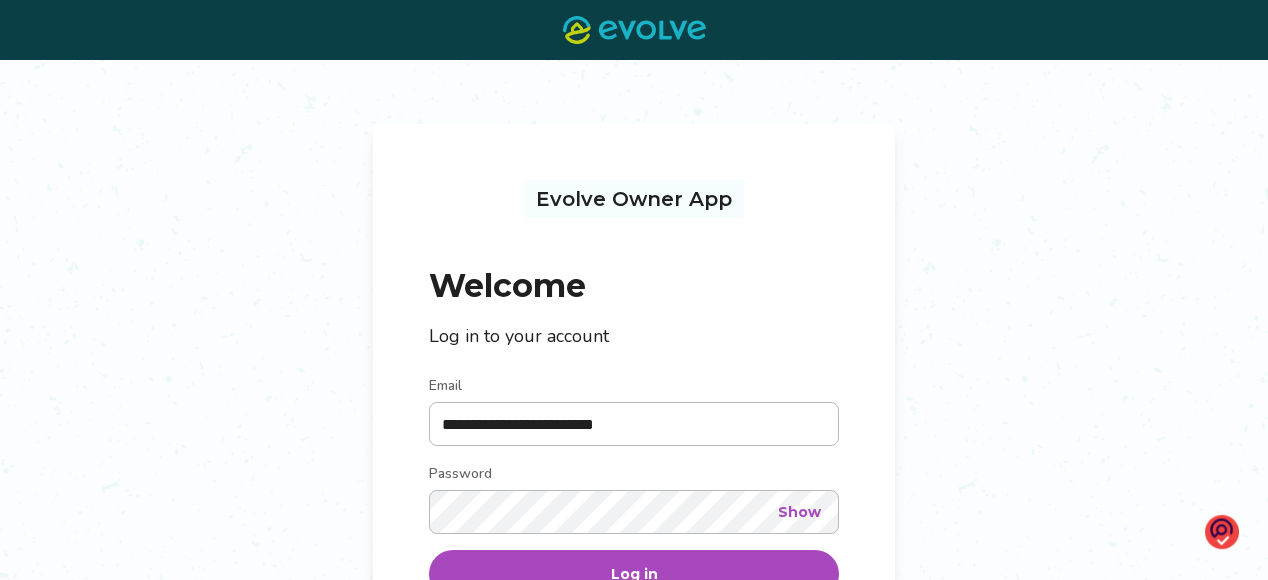 click on "Log in" at bounding box center (634, 574) 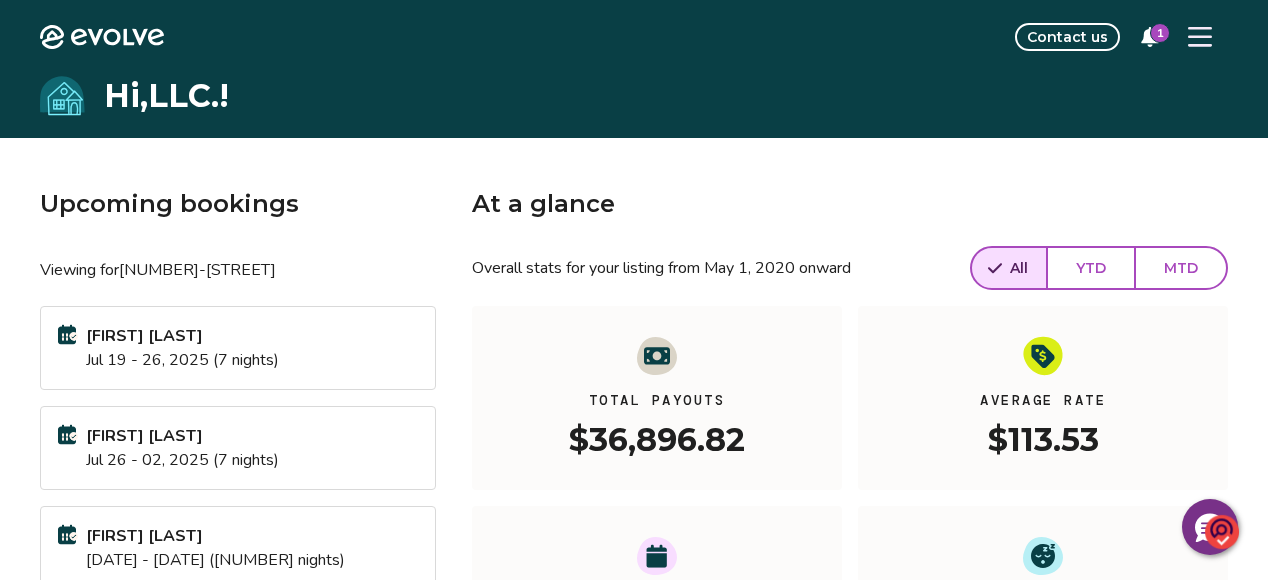 click on "1" at bounding box center (1160, 33) 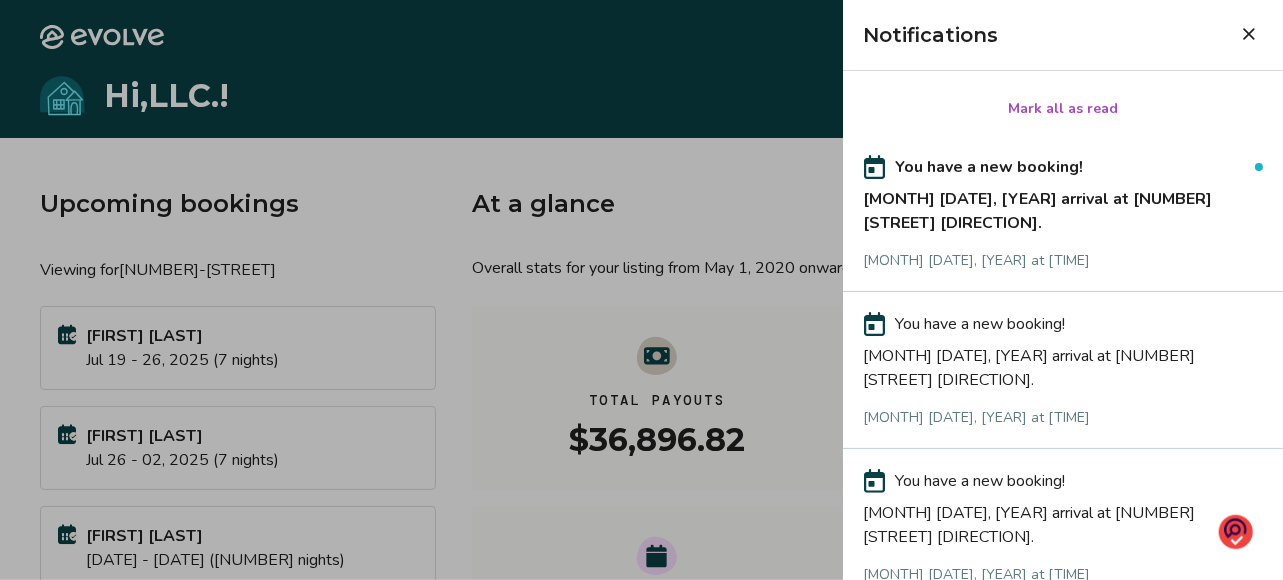 click on "Jul 26, 2025 arrival at 103 Maple St W." at bounding box center [1063, 207] 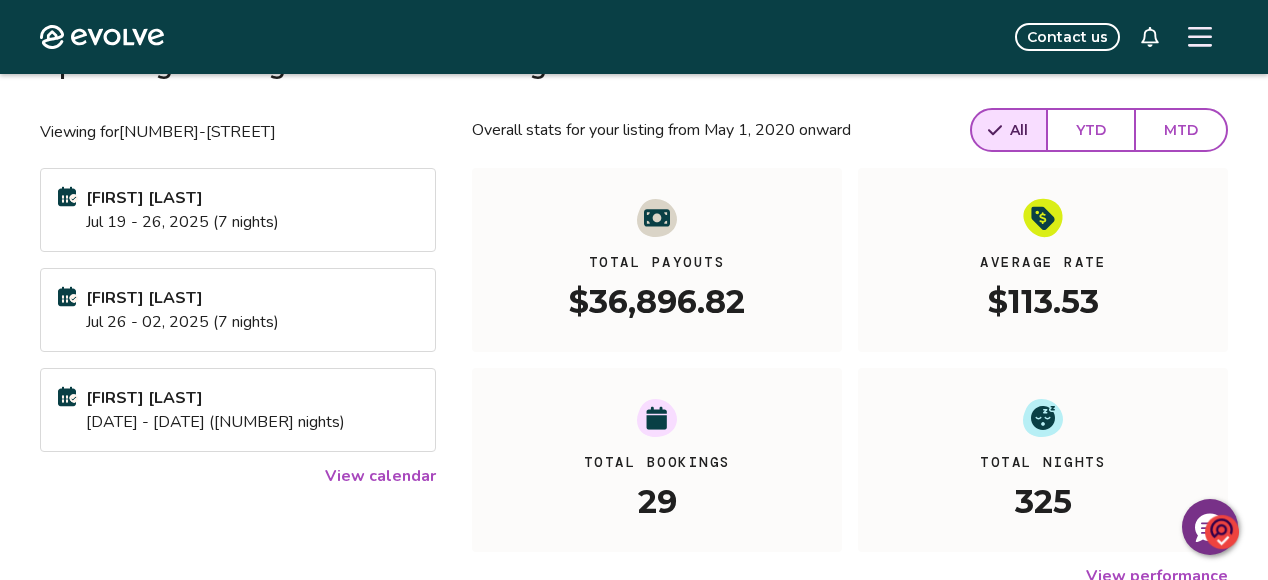 scroll, scrollTop: 148, scrollLeft: 0, axis: vertical 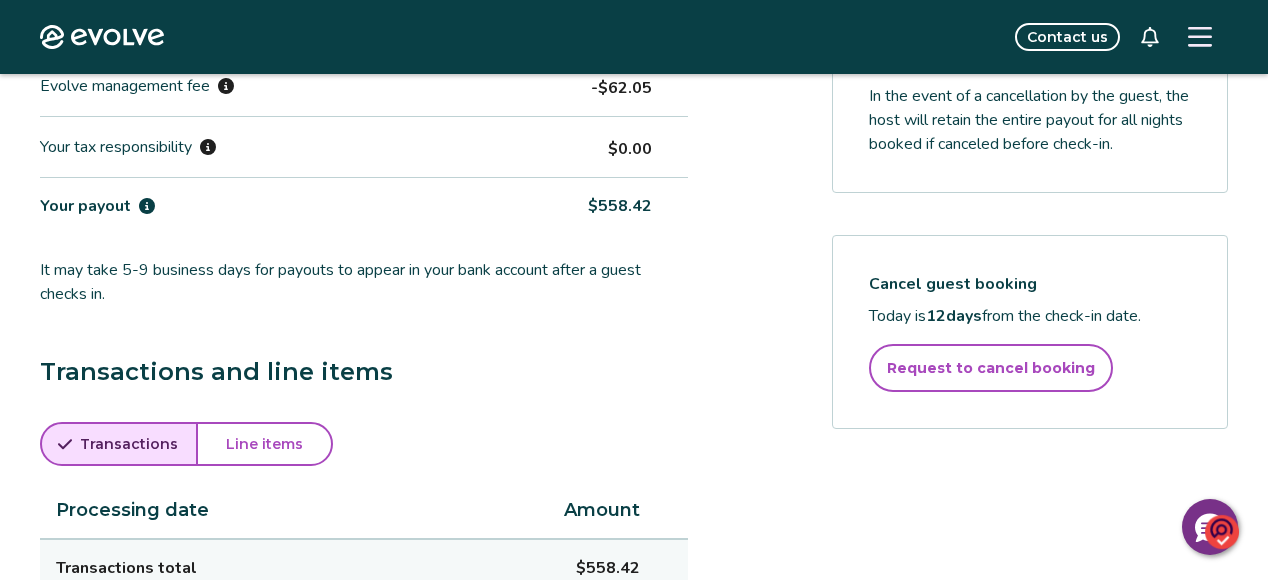 click on "Base rates and fees $620.47" at bounding box center [364, 25] 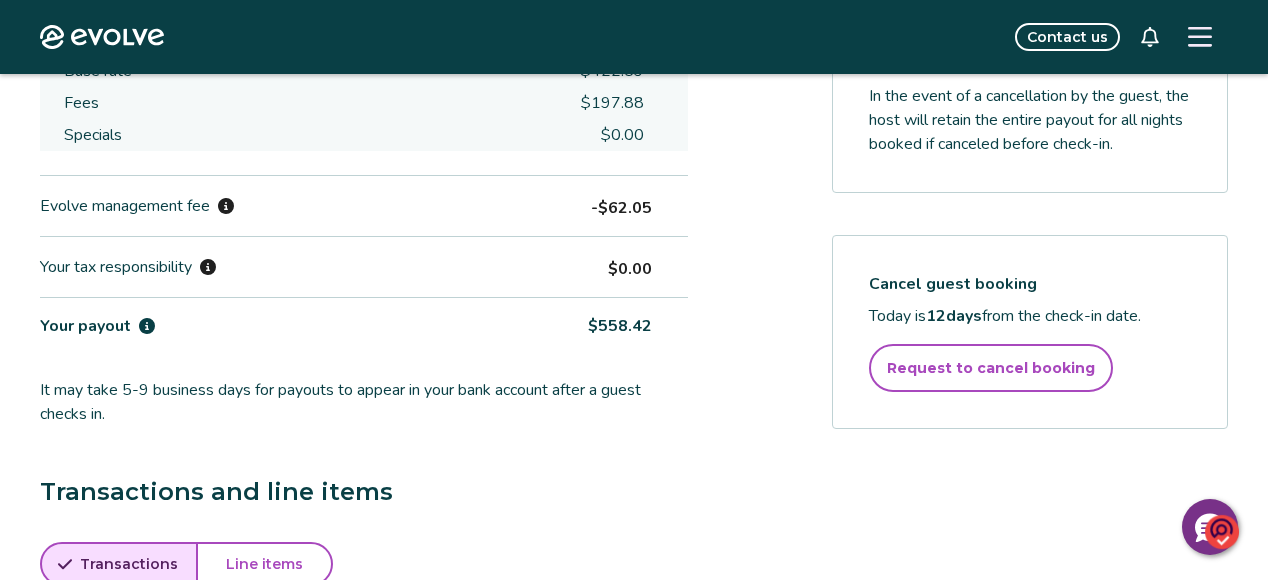 scroll, scrollTop: 230, scrollLeft: 0, axis: vertical 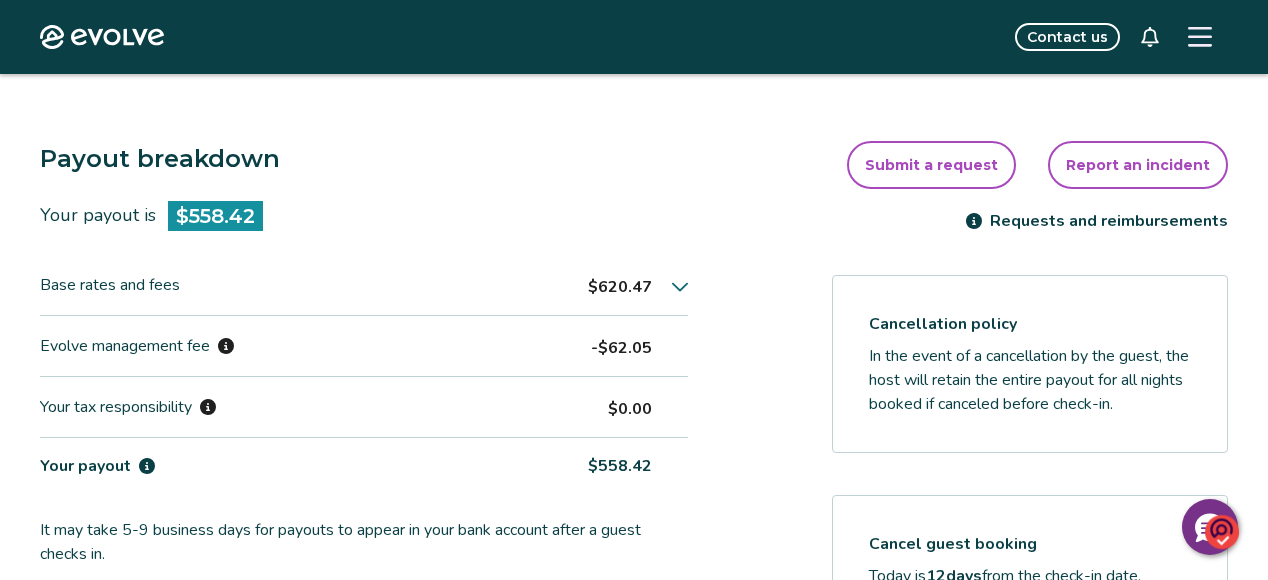 click on "Evolve Contact us Back Booking ID:  [NUMBER]  | Booking site:  Airbnb [FIRST] [LAST] Booked Email not provided +1[PHONE] Check-in [DAY], [MONTH] [DAY], [YEAR] Check-out [DAY], [MONTH] [DAY], [YEAR] Nights:  7 Guests:  2 Adults Pets:  No Listing ID:  508266  |   [NUMBER]-[STREET] Booking date:  [DAY], [MONTH] [DAY], [YEAR] Download PDF Guest comments N/A Payout breakdown Your payout is $558.42 Base rates and fees $620.47 Evolve management fee -$62.05 Your tax responsibility $0.00 Your payout $558.42 It may take 5-9 business days for payouts to appear in your bank account after a guest checks in. Transactions and line items Transactions Line items Processing date Amount Transactions total $558.42 [MONTH] [DAY], [YEAR] $558.42 Submit a request Report an incident Requests and reimbursements Cancellation policy In the event of a cancellation by the guest, the host will retain the entire payout for all nights booked if canceled before check-in. Cancel guest booking Today is  12  days  from the check-in date. Request to cancel booking Privacy Policy |" at bounding box center (634, 318) 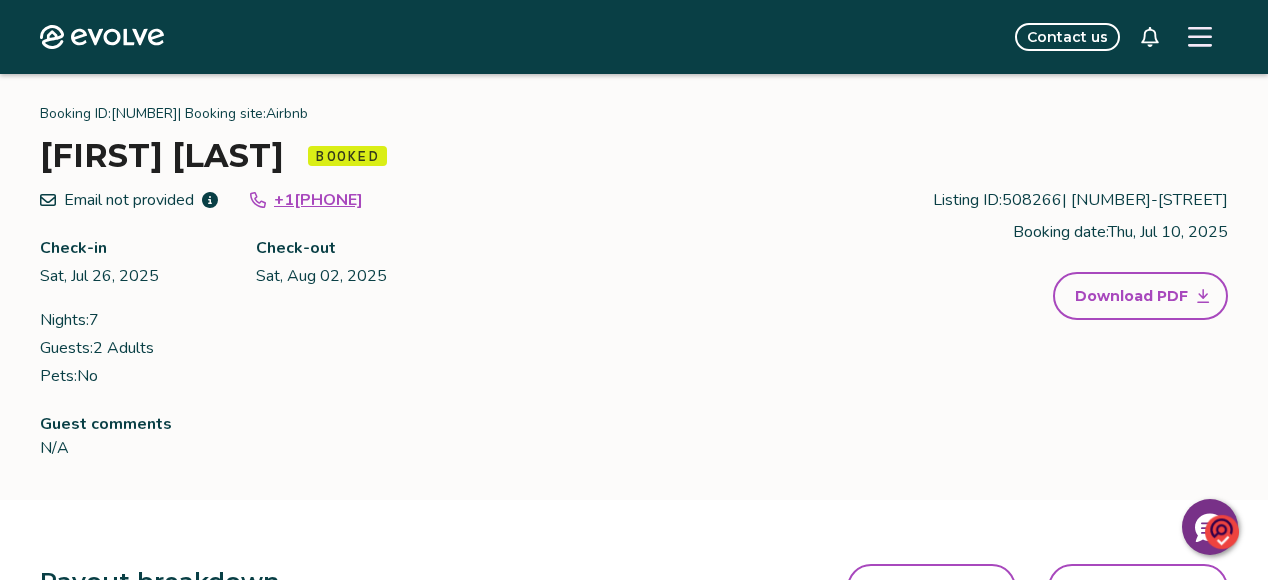 scroll, scrollTop: 0, scrollLeft: 0, axis: both 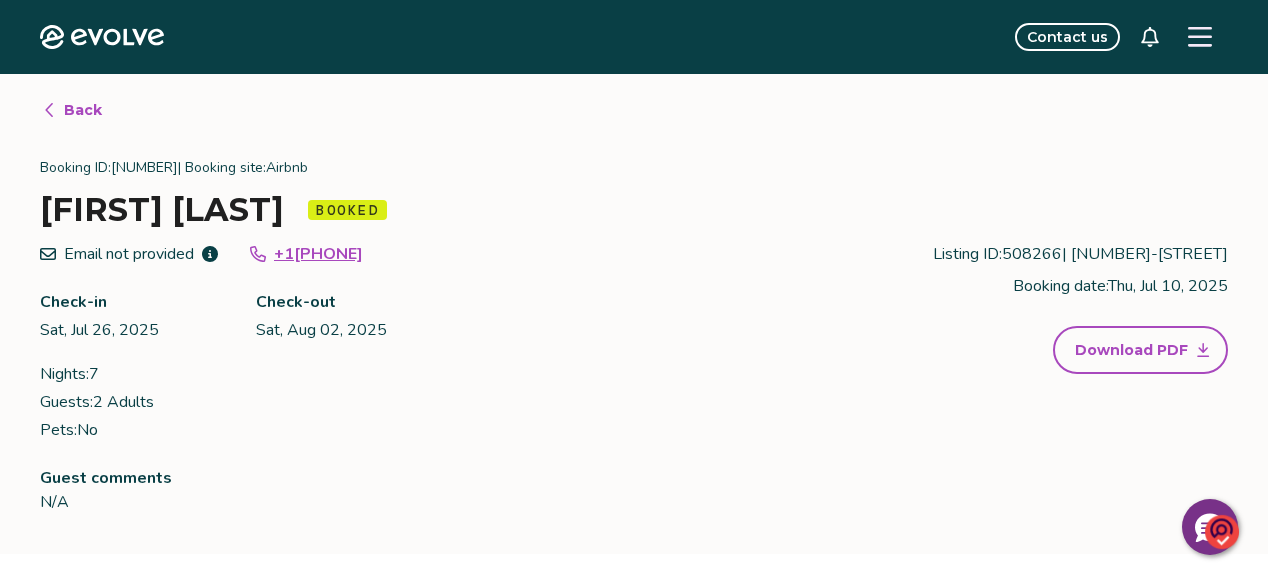 click on "Back" at bounding box center (83, 110) 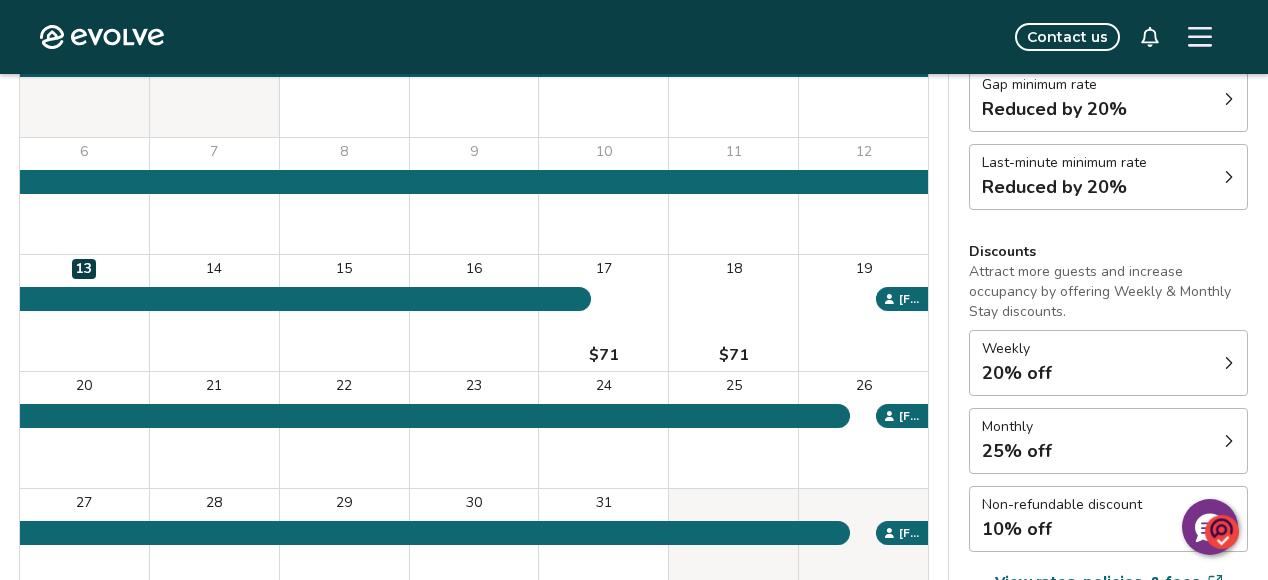 scroll, scrollTop: 0, scrollLeft: 0, axis: both 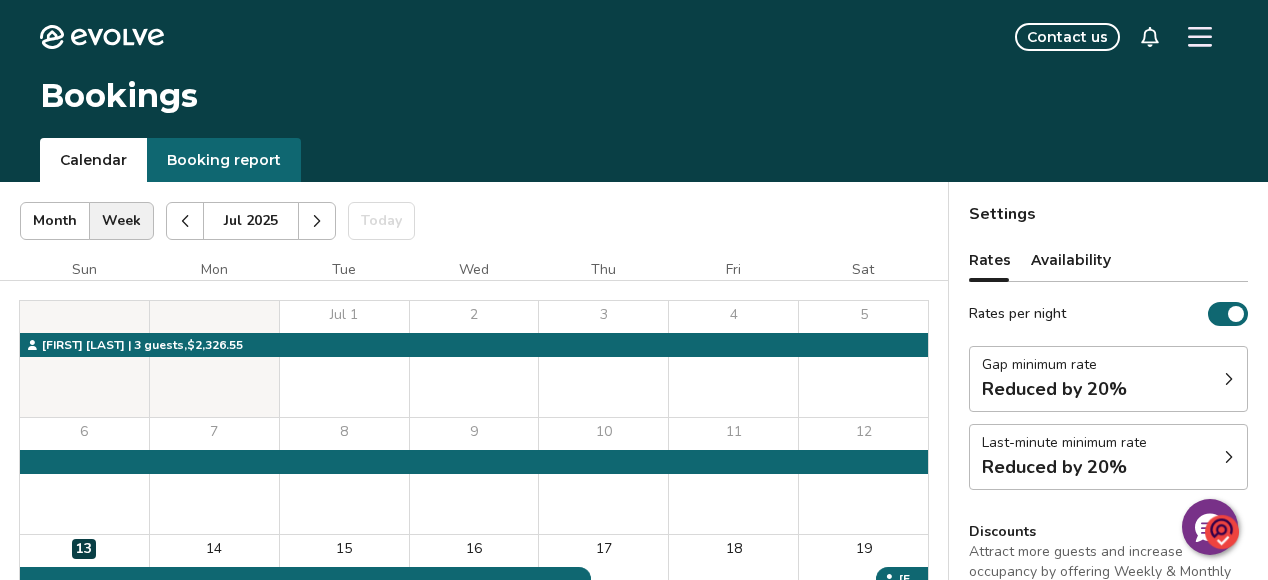 click 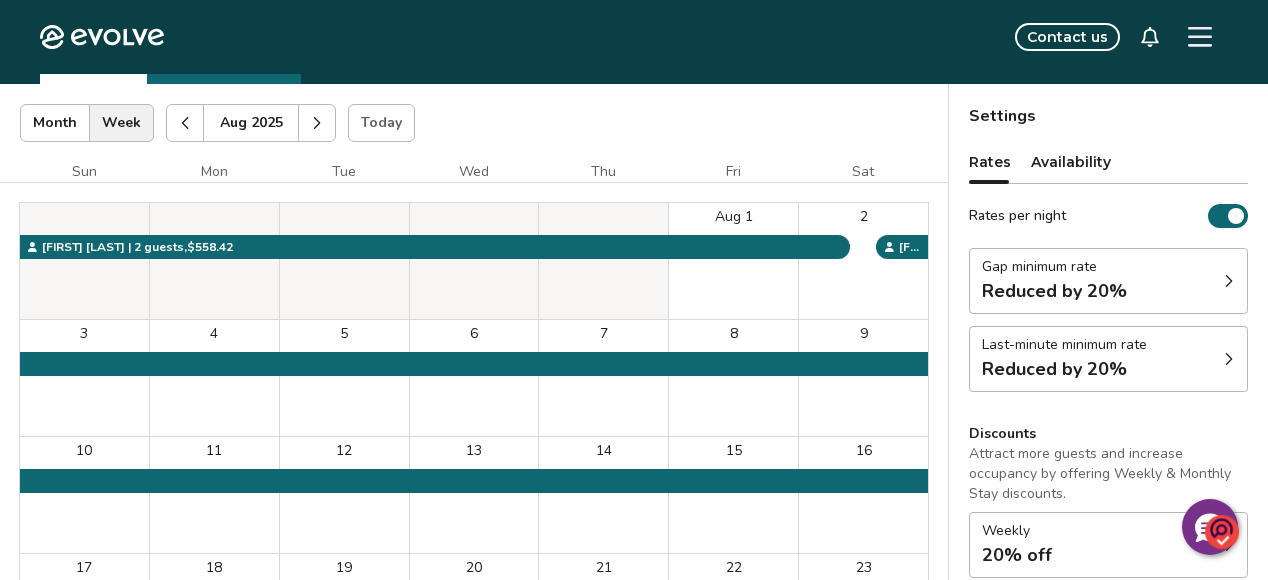 scroll, scrollTop: 0, scrollLeft: 0, axis: both 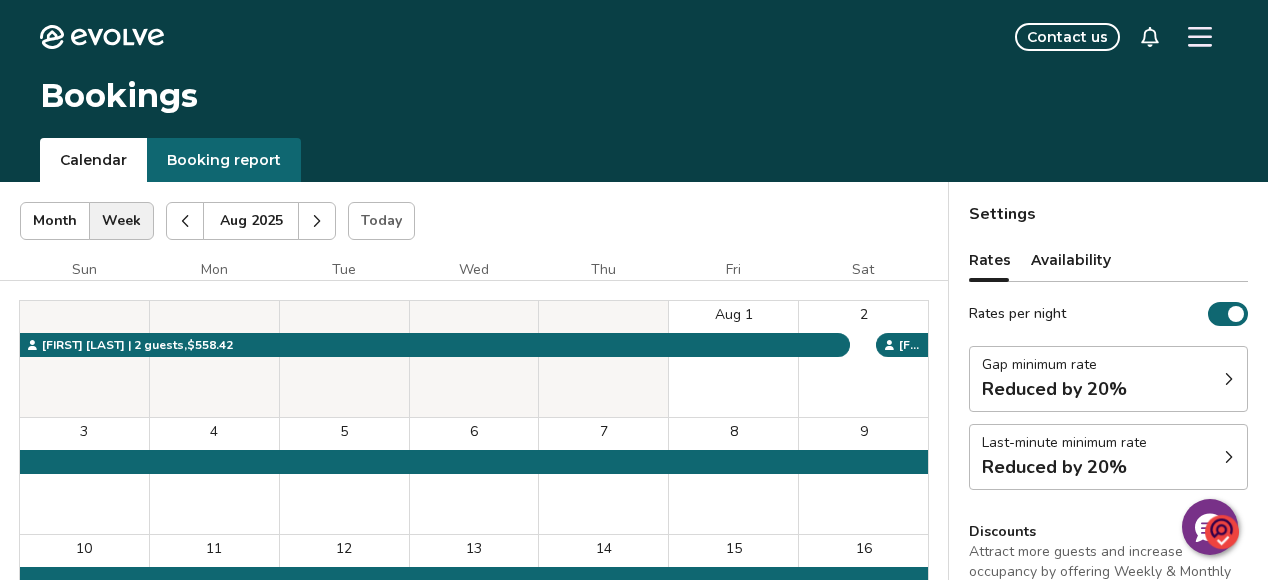 click 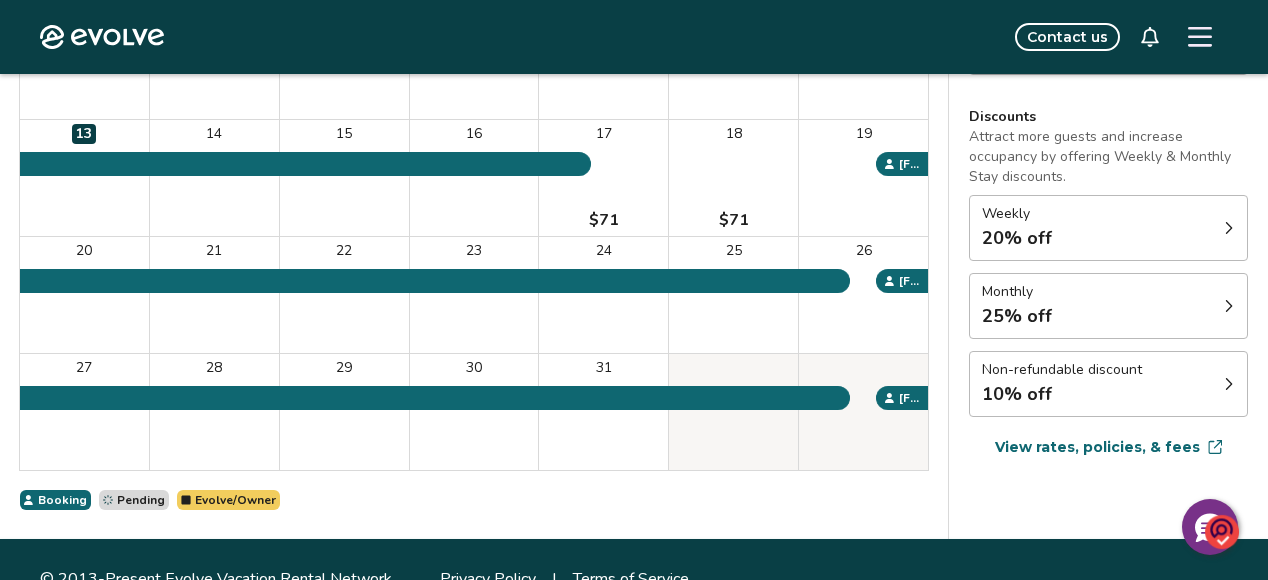scroll, scrollTop: 426, scrollLeft: 0, axis: vertical 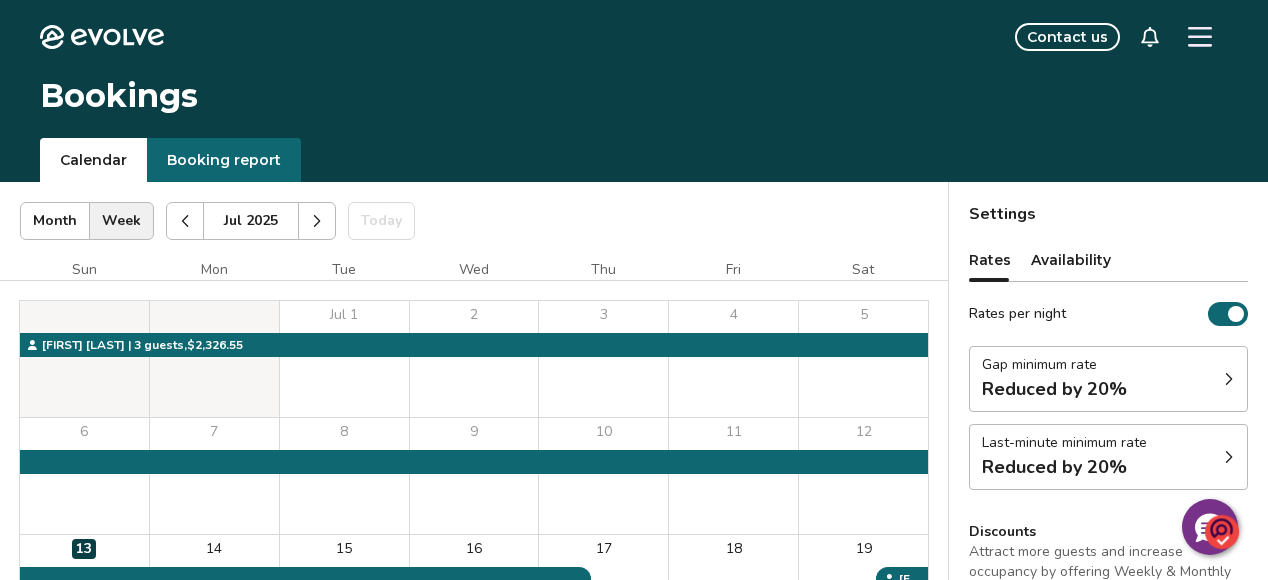 click on "Booking report" at bounding box center (224, 160) 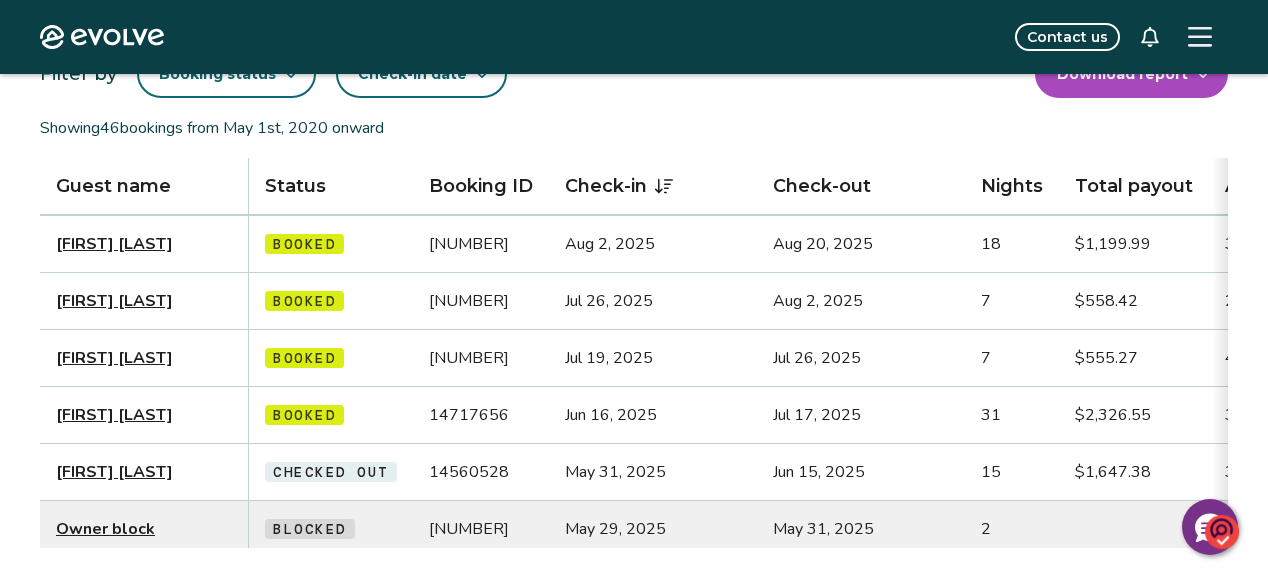 scroll, scrollTop: 159, scrollLeft: 0, axis: vertical 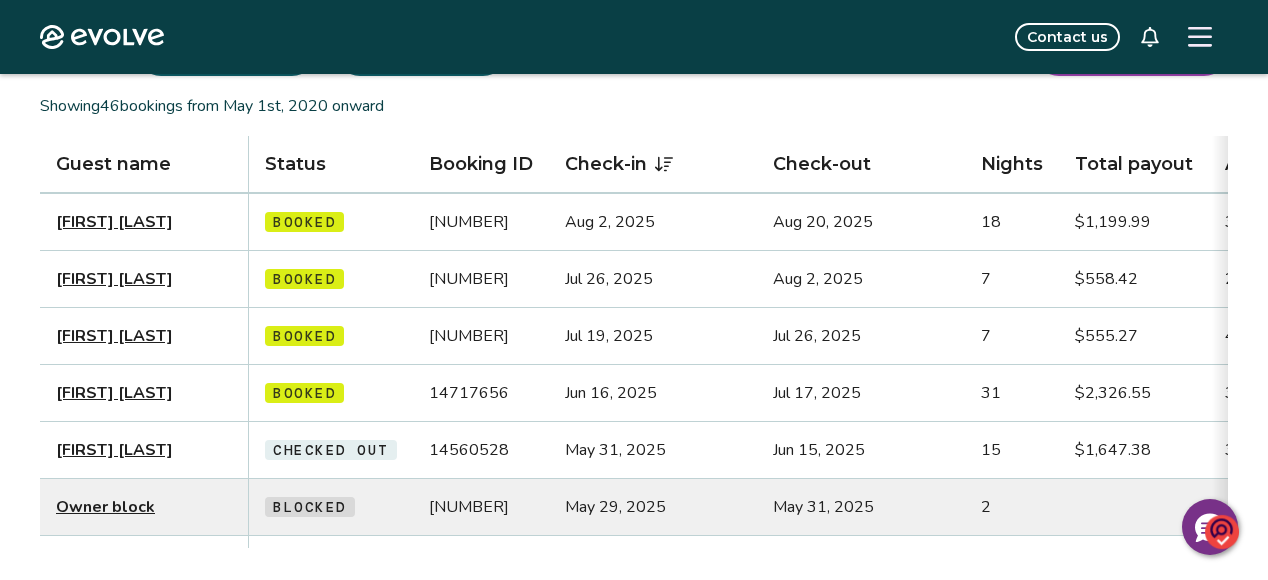 click 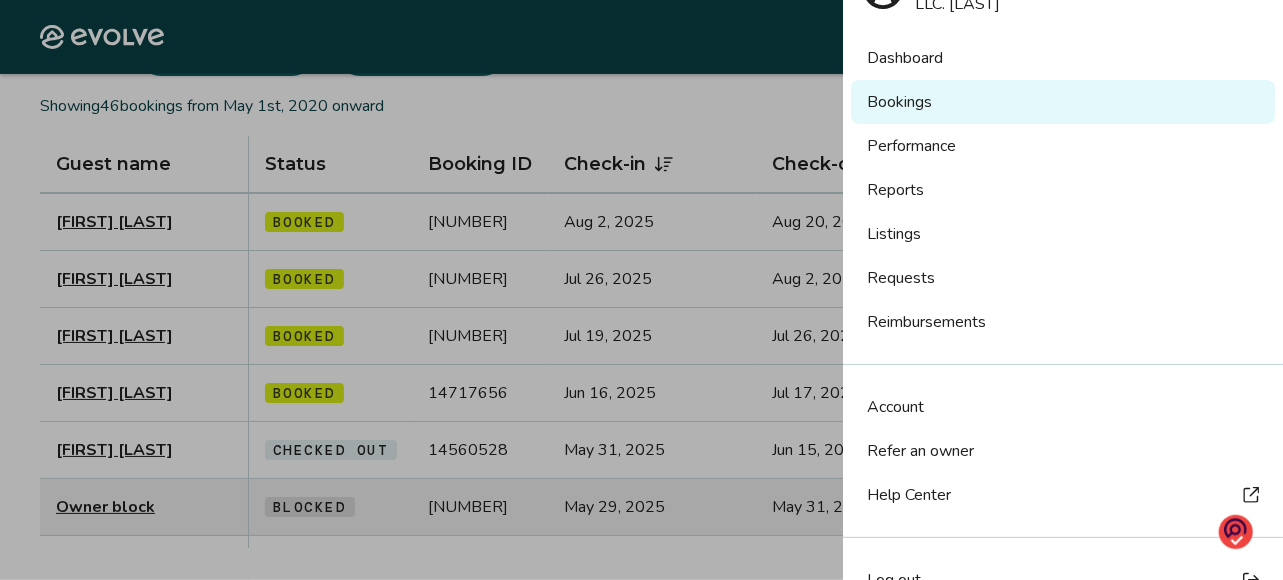 scroll, scrollTop: 99, scrollLeft: 0, axis: vertical 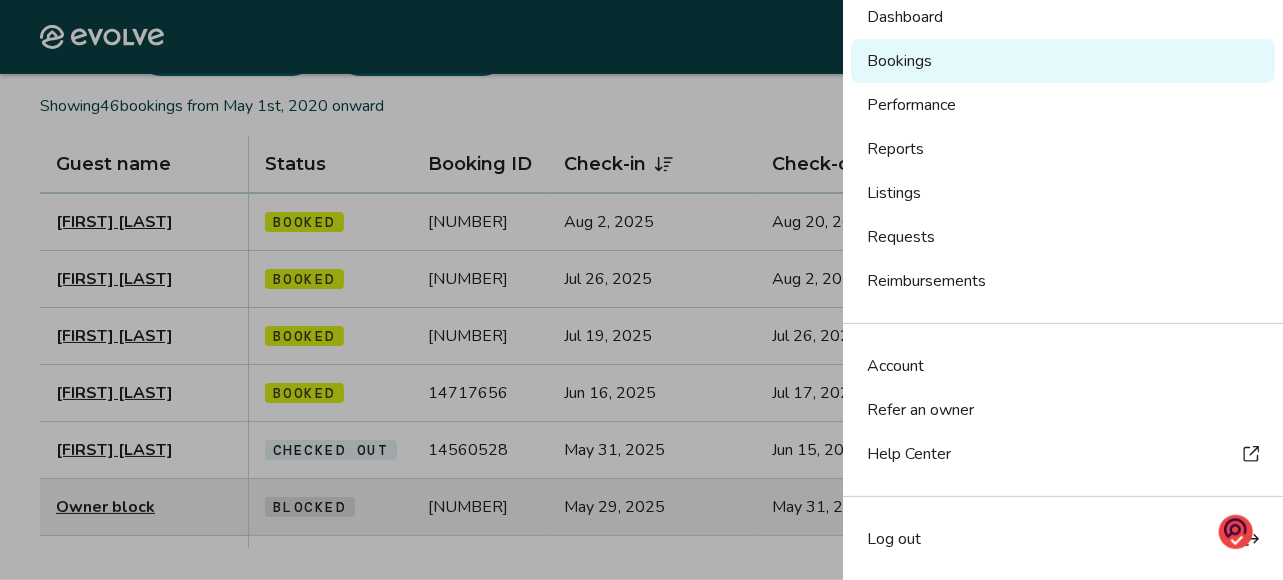 click on "Log out" at bounding box center [894, 539] 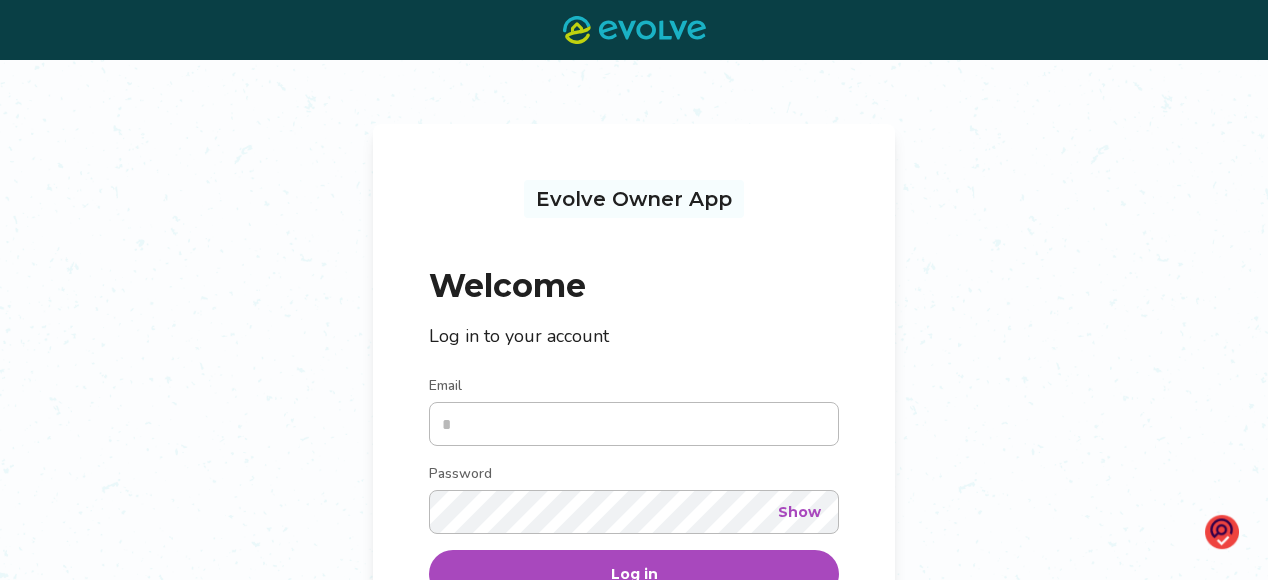 scroll, scrollTop: 0, scrollLeft: 0, axis: both 